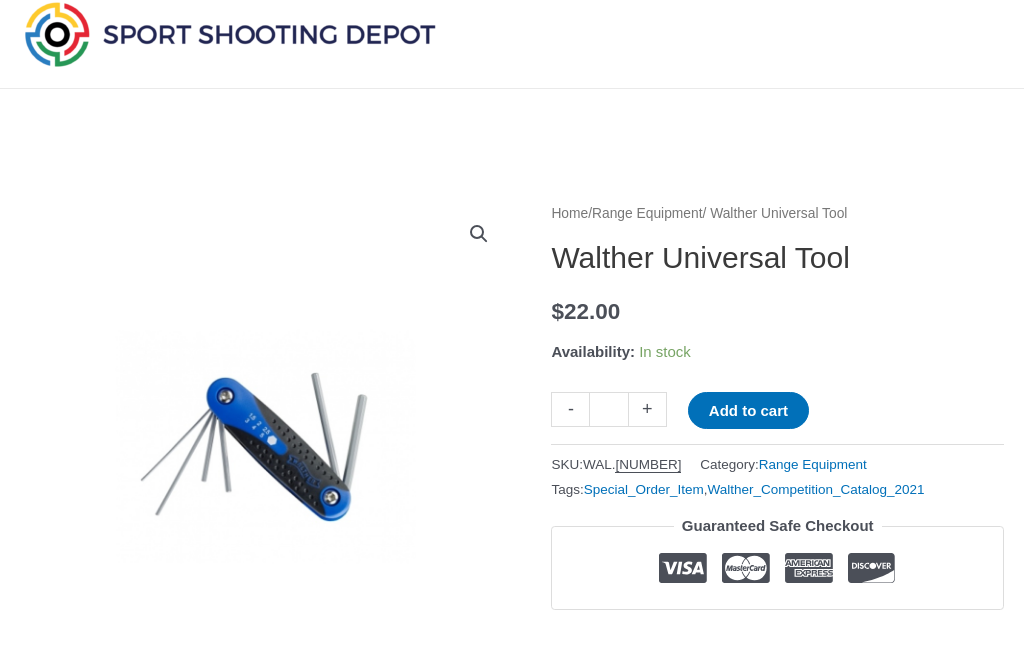 scroll, scrollTop: 0, scrollLeft: 0, axis: both 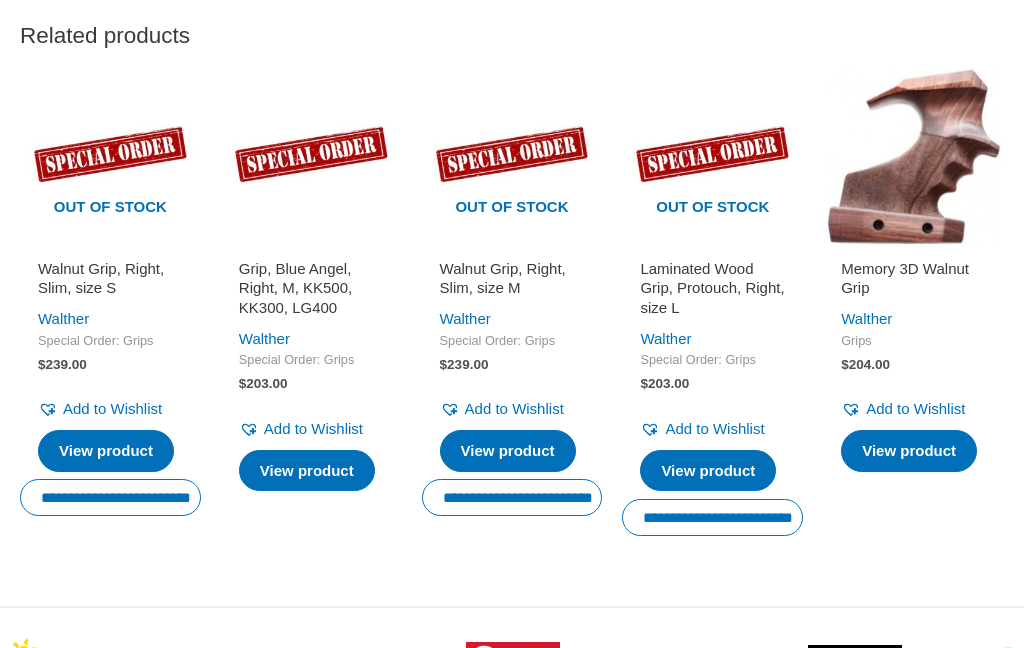 click at bounding box center [913, 156] 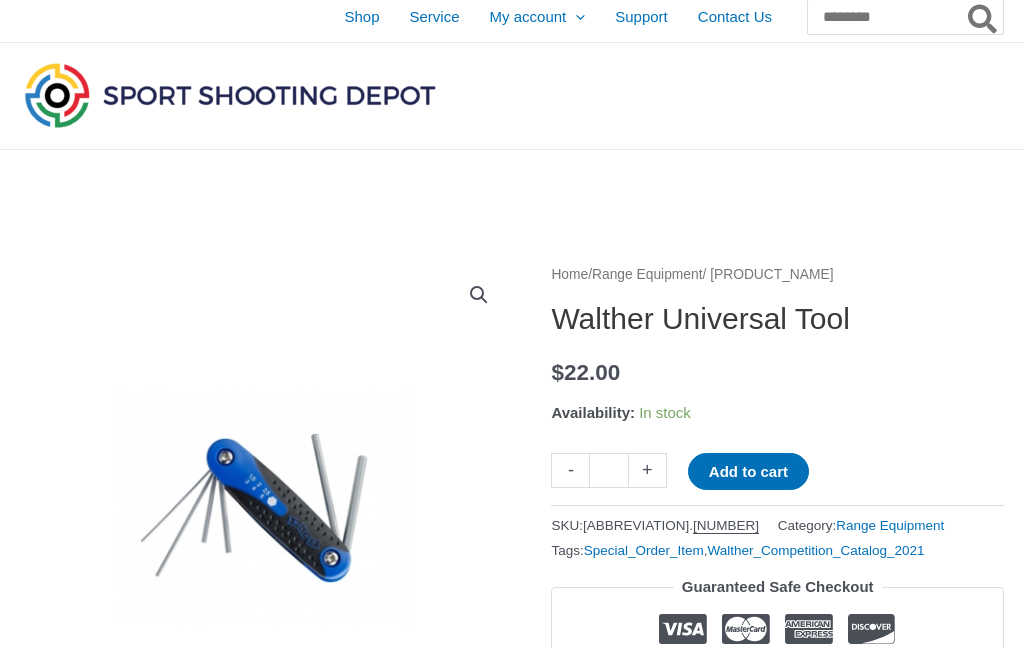 scroll, scrollTop: 0, scrollLeft: 0, axis: both 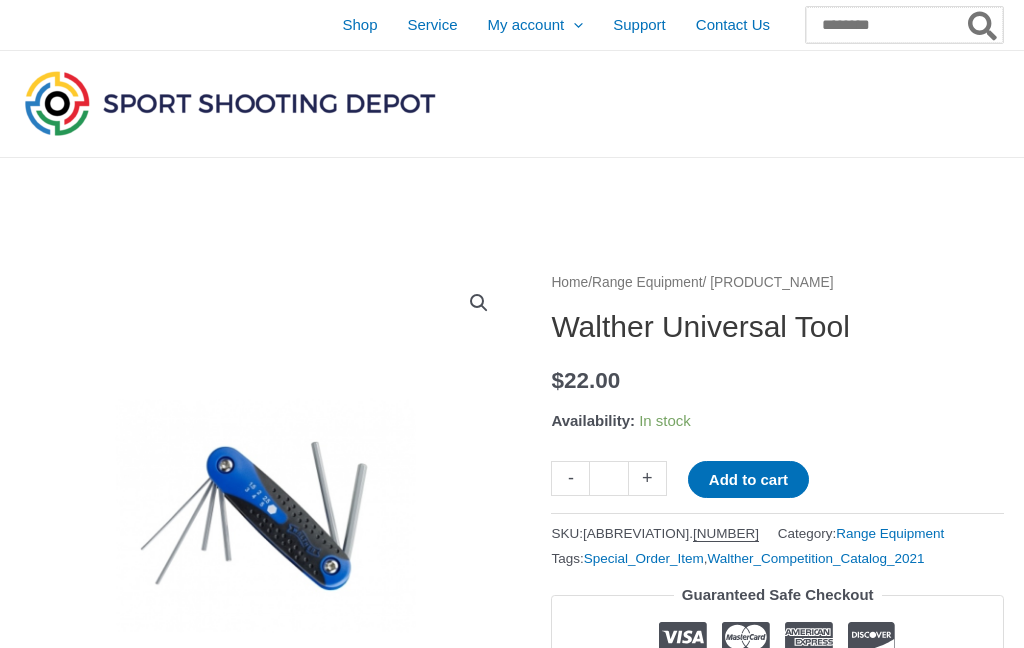 click on "Search for:" at bounding box center [904, 25] 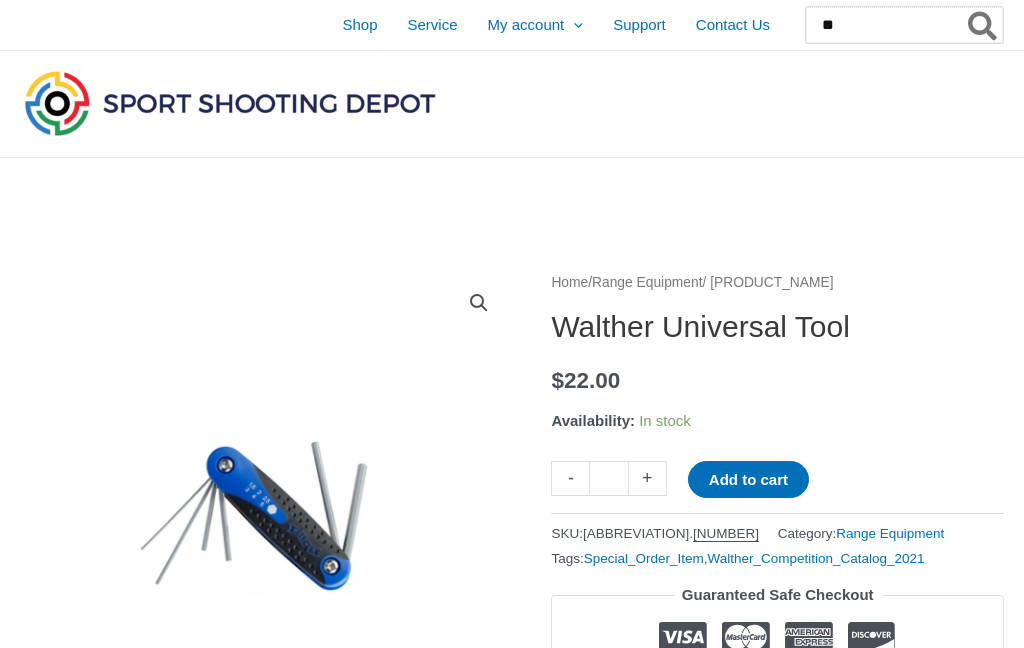 type on "*" 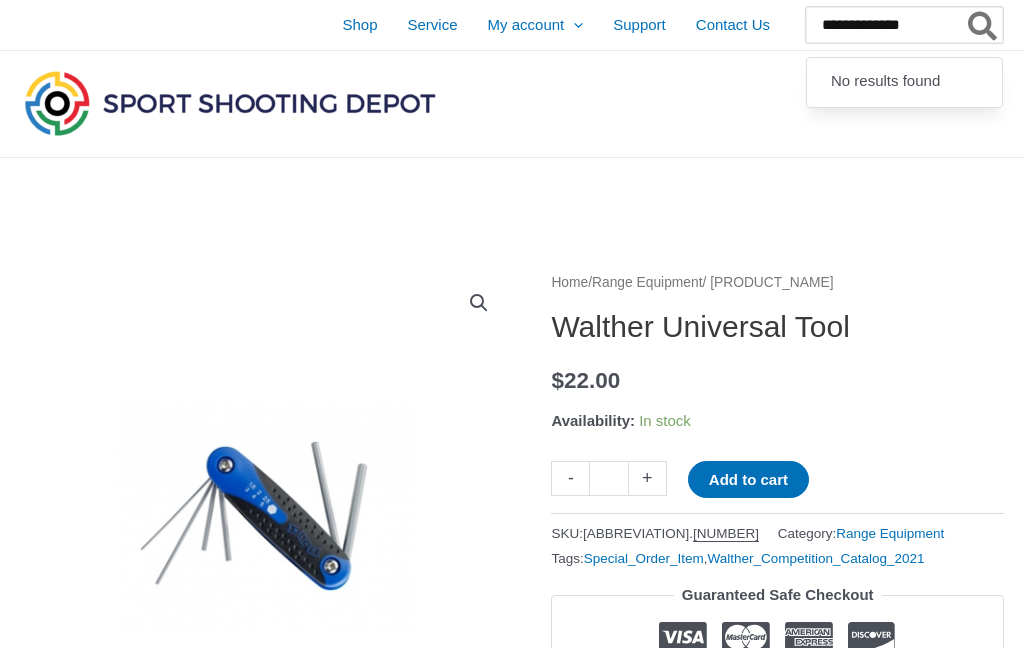 click on "**********" at bounding box center [904, 25] 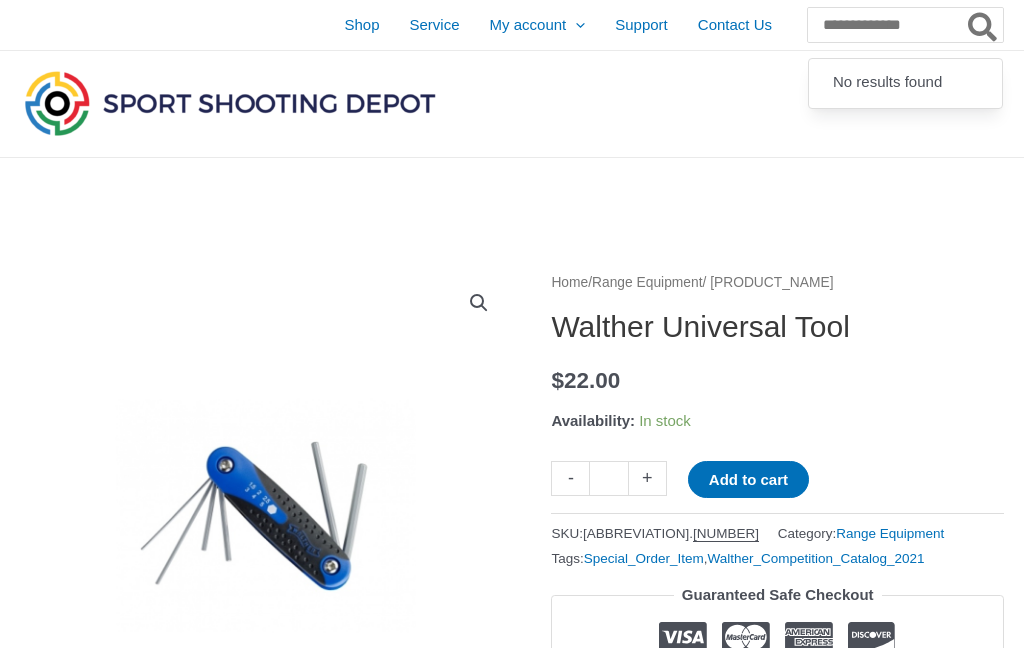 click 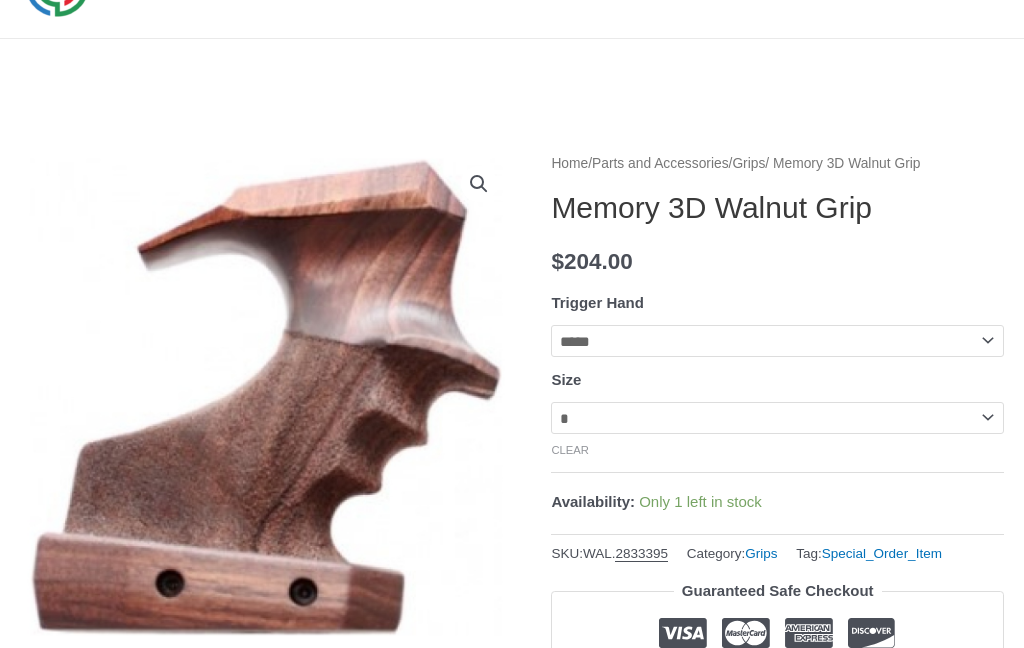 scroll, scrollTop: 118, scrollLeft: 0, axis: vertical 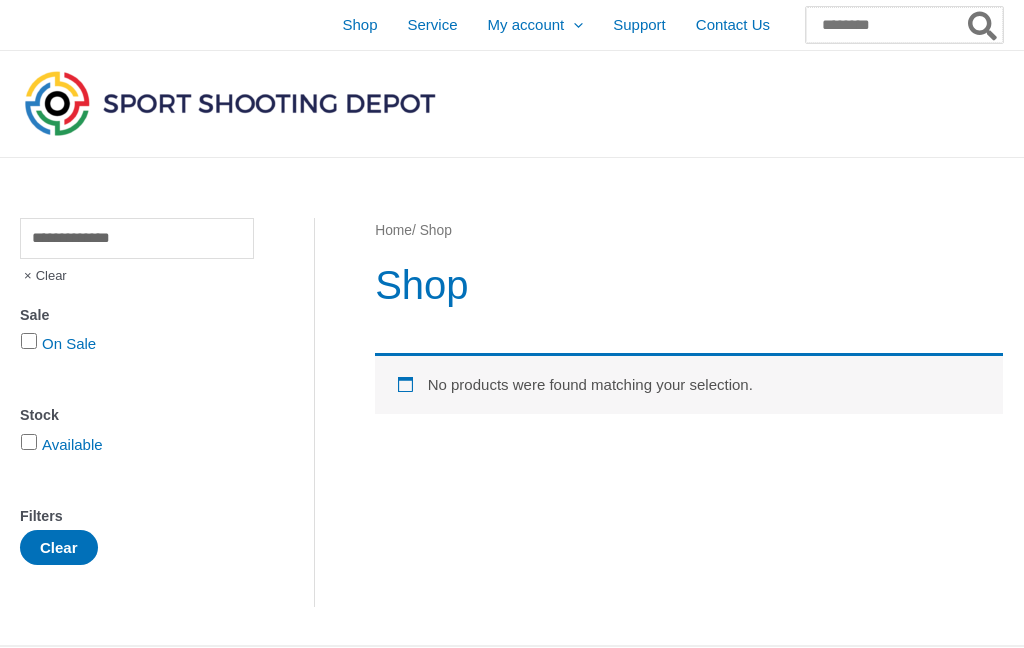 click on "Search for:" at bounding box center (904, 25) 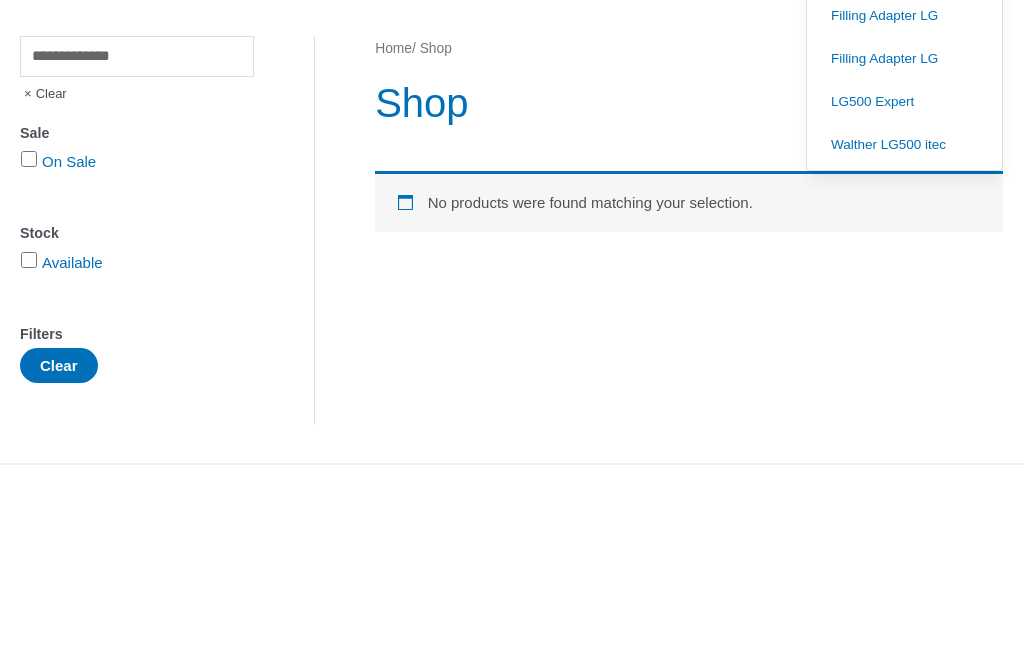 type on "**********" 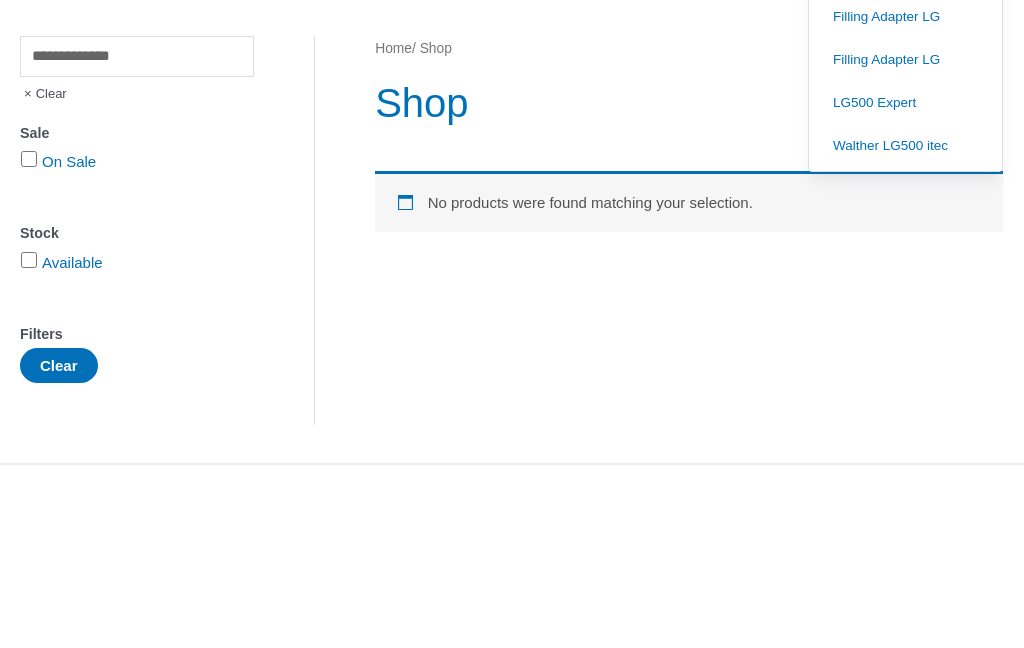 click on "Filling Adapter LG" at bounding box center [905, 241] 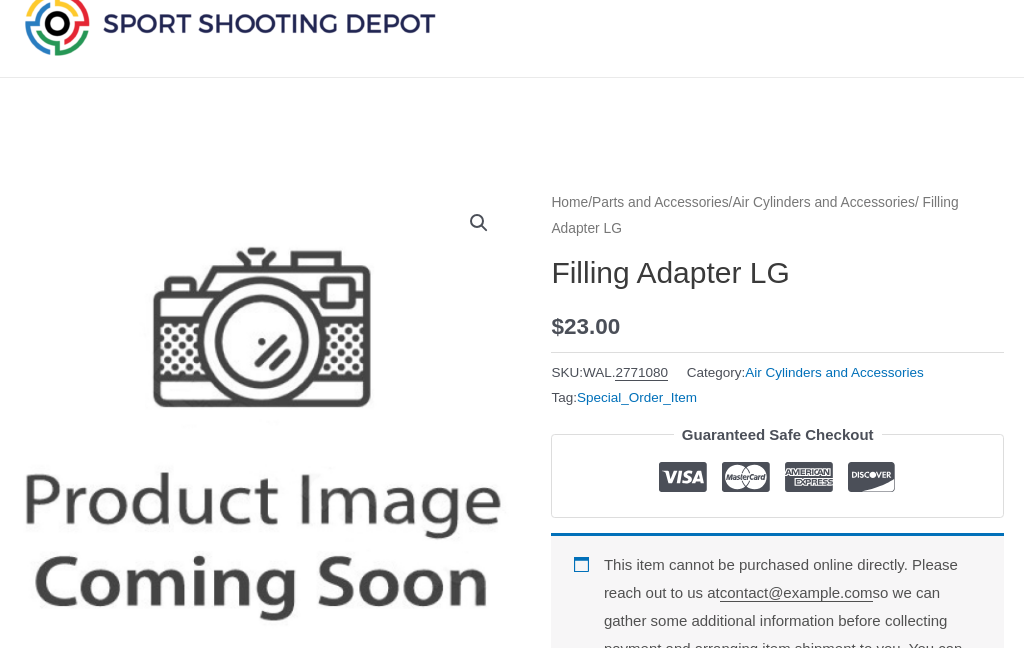 scroll, scrollTop: 0, scrollLeft: 0, axis: both 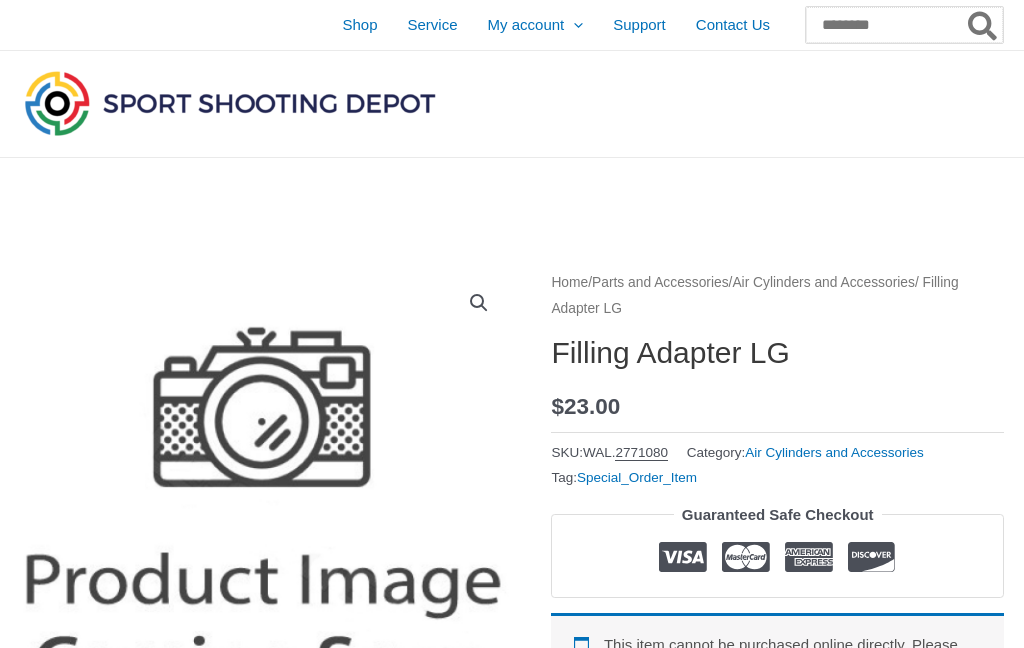 click on "Search for:" at bounding box center [904, 25] 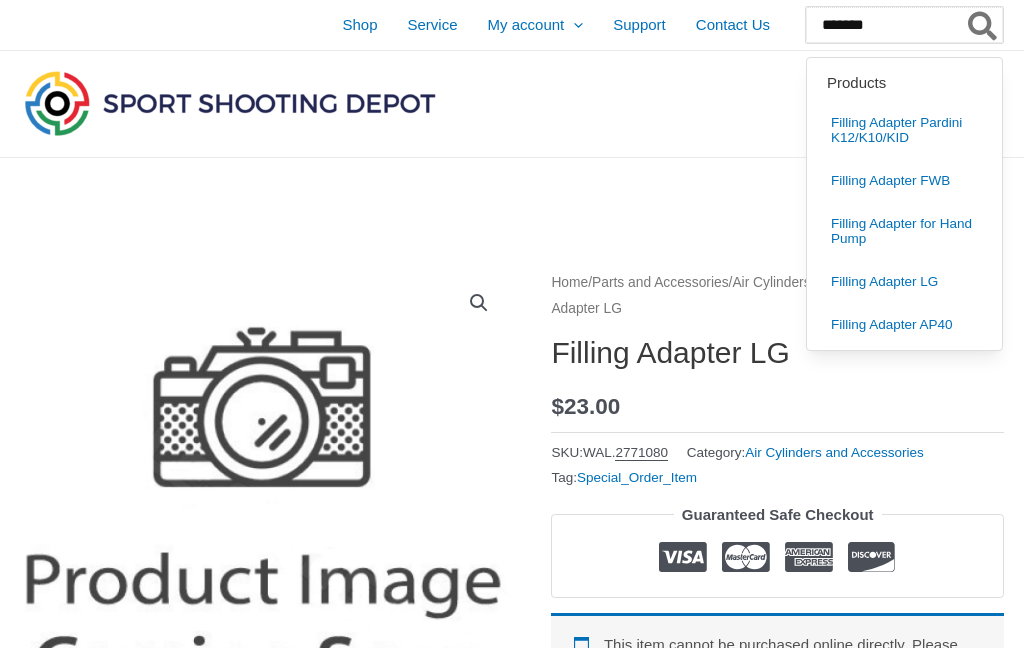 click on "*******" at bounding box center [904, 25] 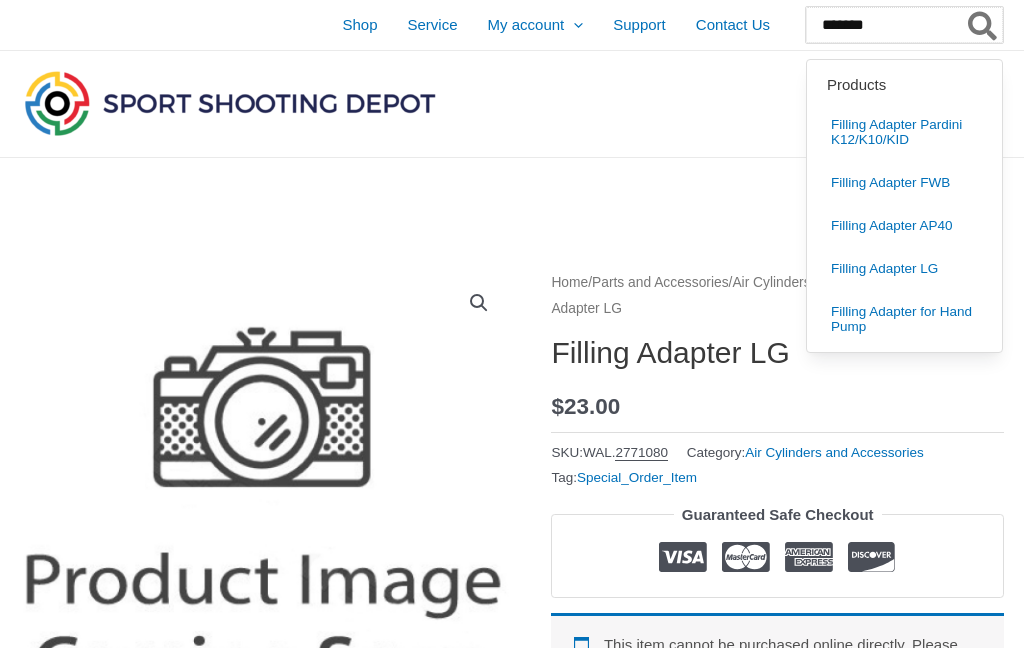type on "*******" 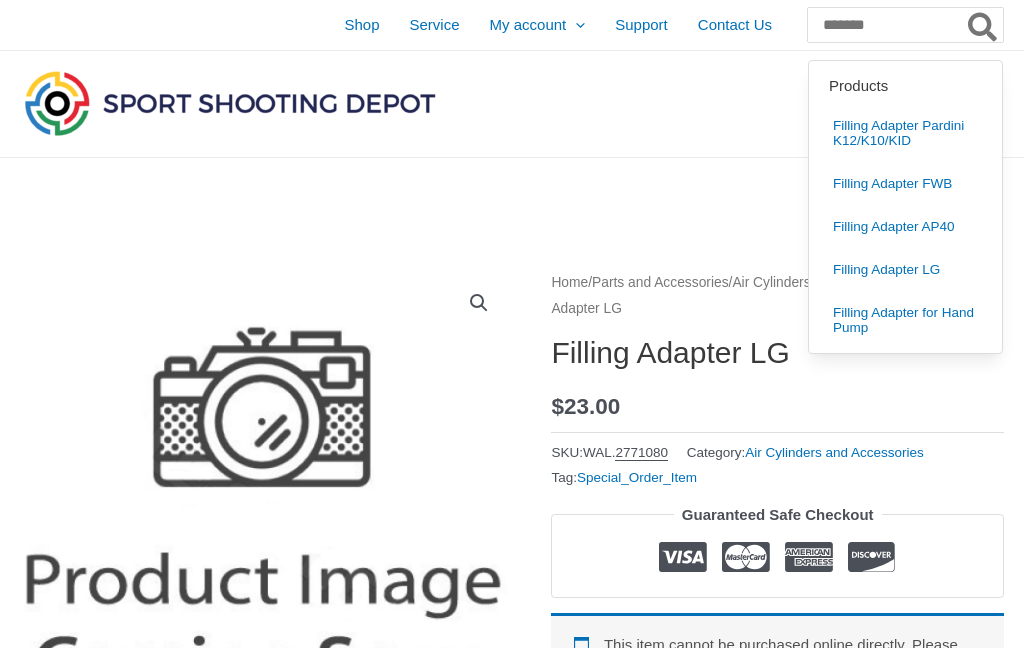 click on "Filling Adapter LG" at bounding box center [905, 269] 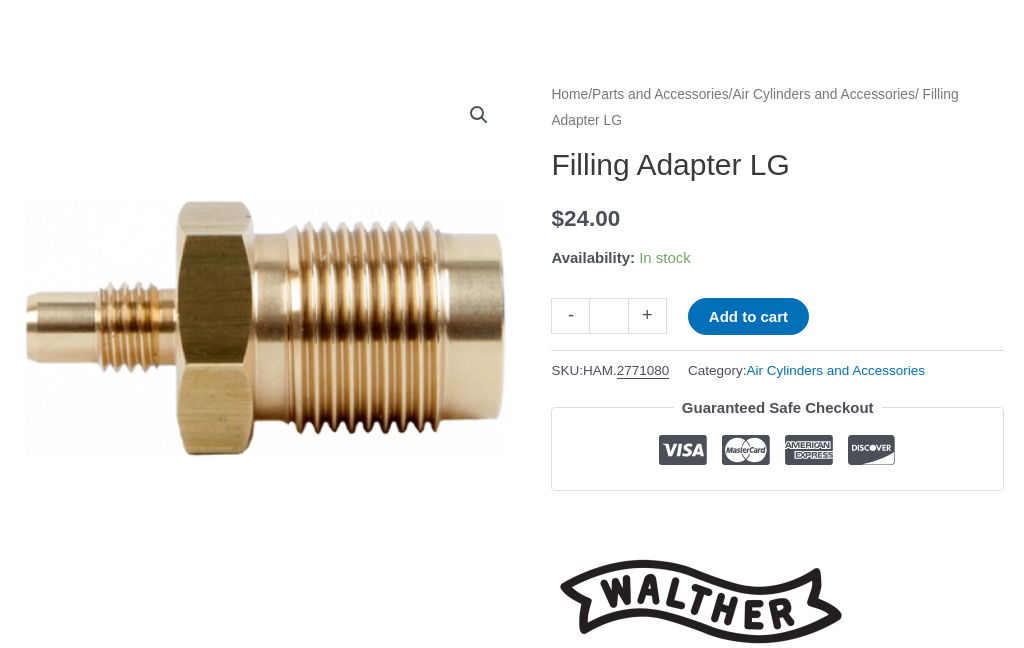 scroll, scrollTop: 178, scrollLeft: 0, axis: vertical 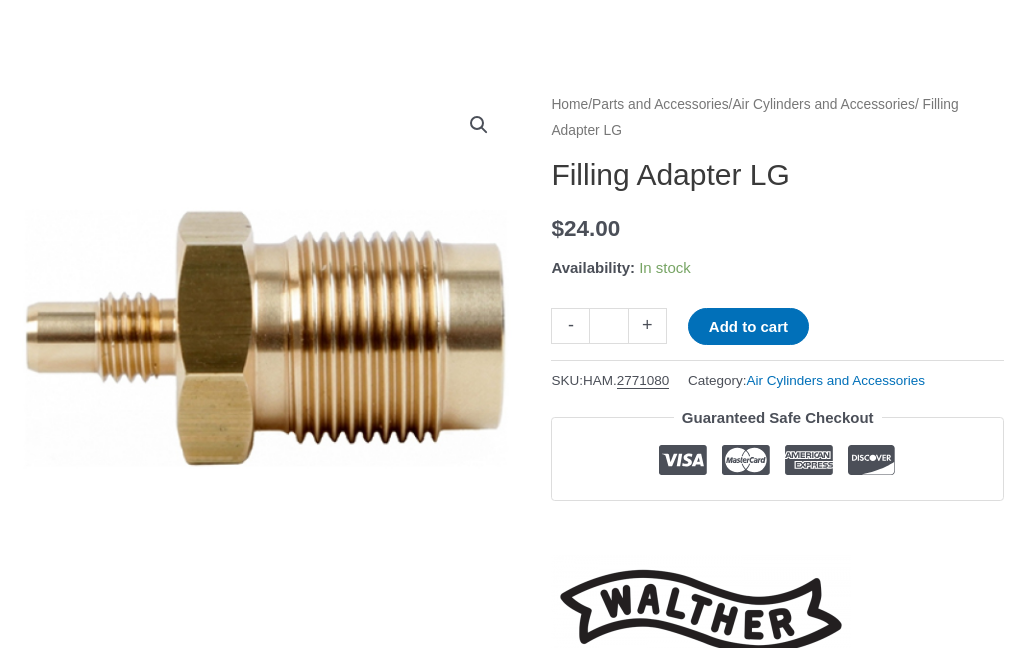 click at bounding box center (777, 604) 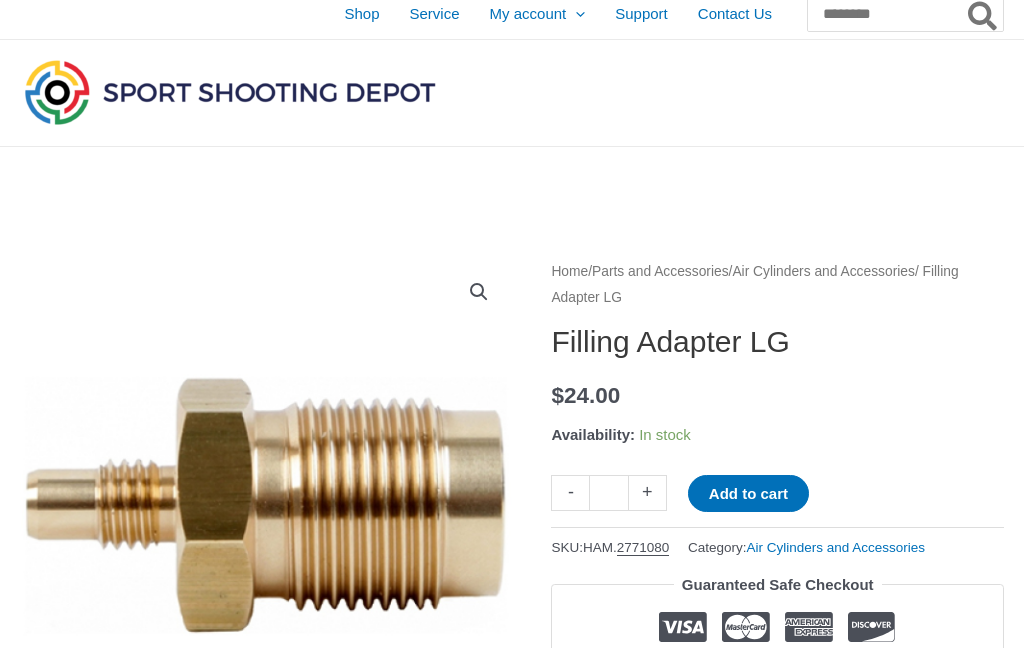 scroll, scrollTop: 0, scrollLeft: 0, axis: both 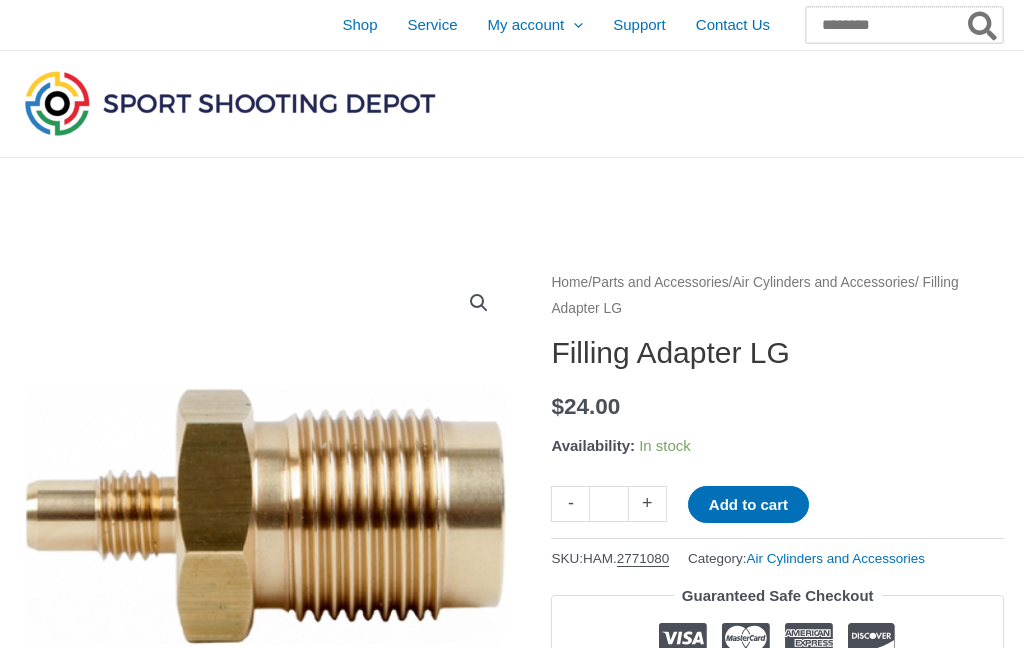 click on "Search for:" at bounding box center (904, 25) 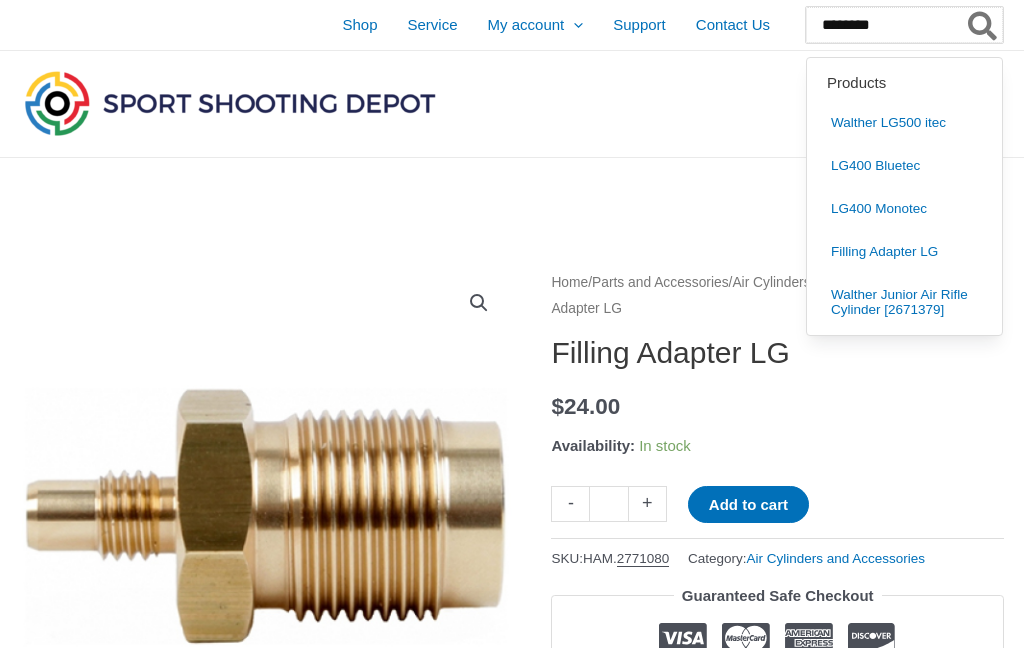 click on "********" at bounding box center (904, 25) 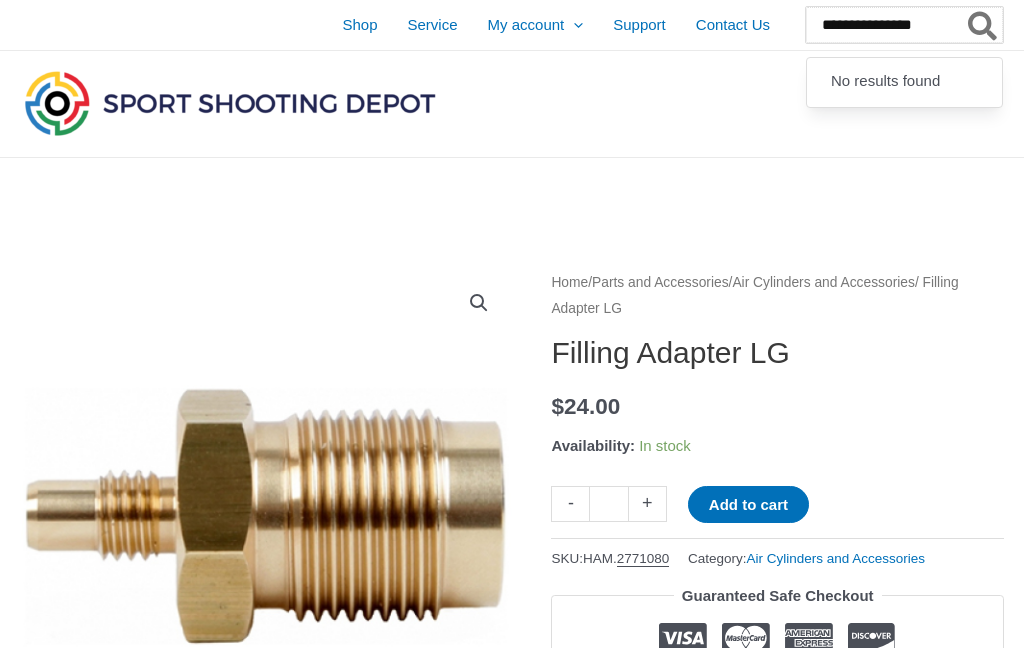click on "**********" at bounding box center (904, 25) 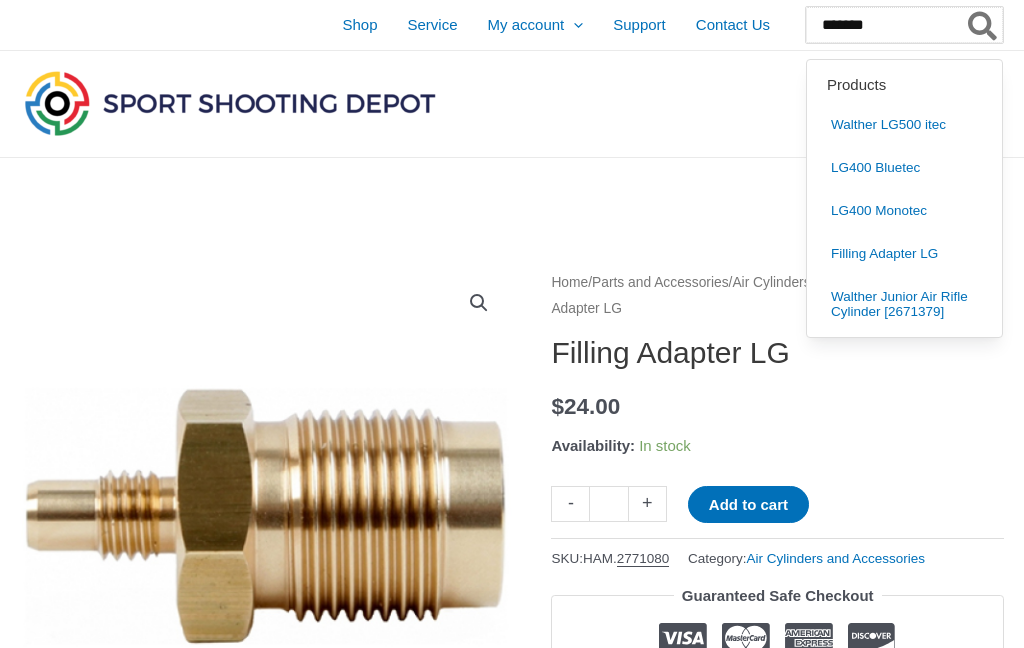 type on "******" 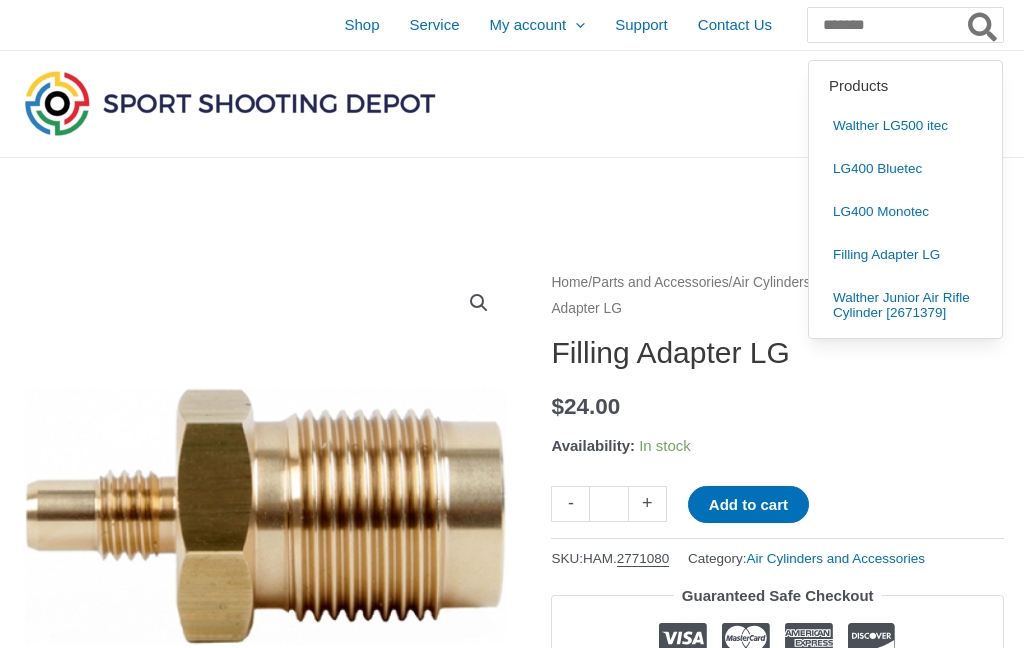 click on "LG400 Monotec" at bounding box center [881, 211] 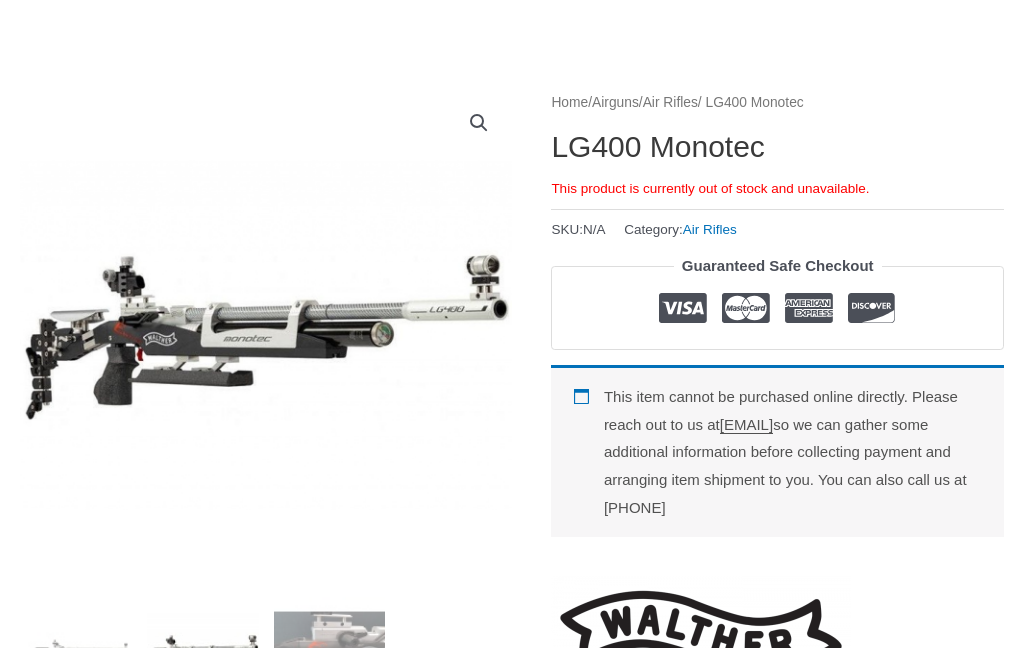 scroll, scrollTop: 0, scrollLeft: 0, axis: both 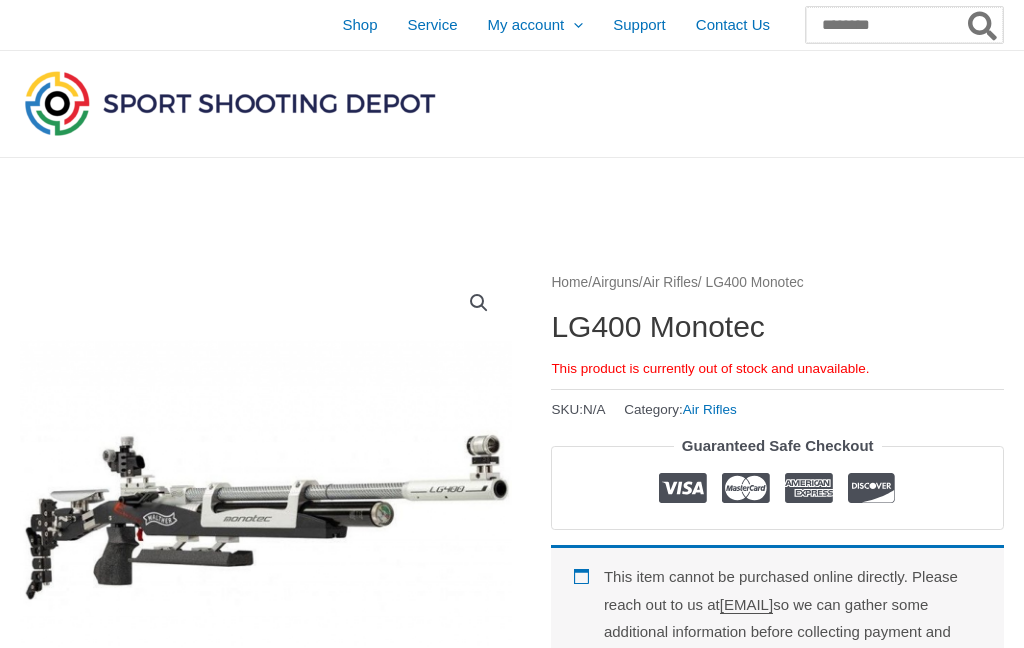 click on "Search for:" at bounding box center (904, 25) 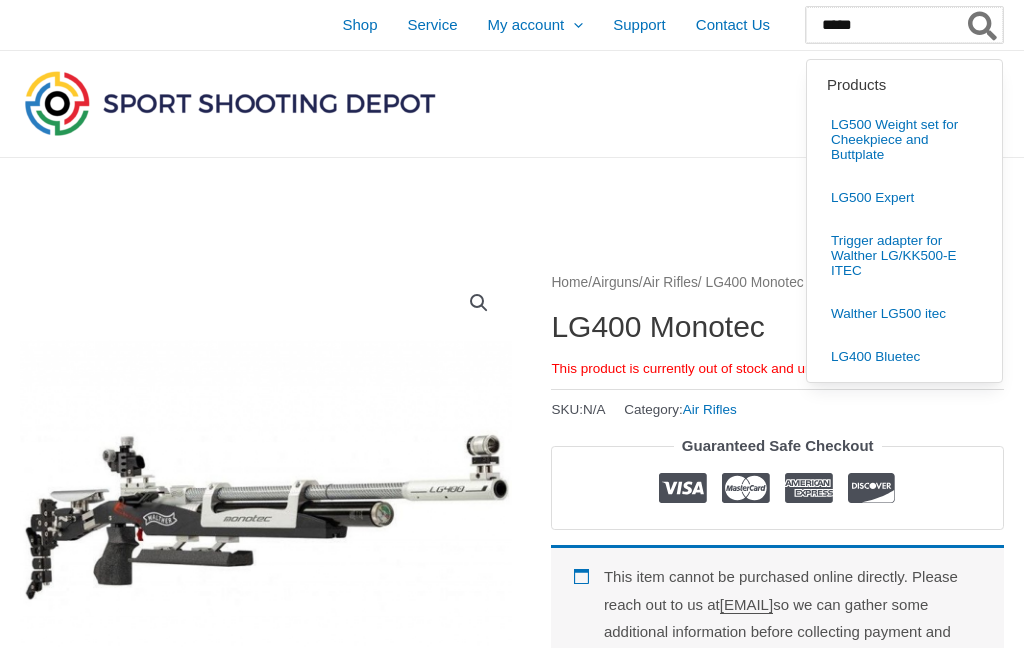 type on "*****" 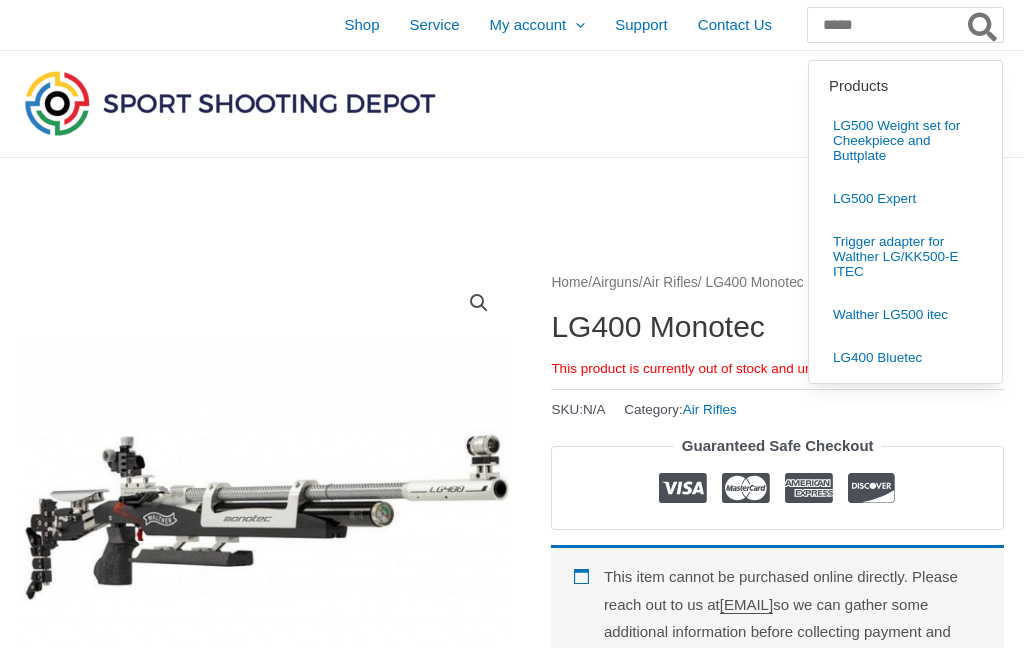 click on "Trigger adapter for Walther LG/KK500-E ITEC" at bounding box center (905, 256) 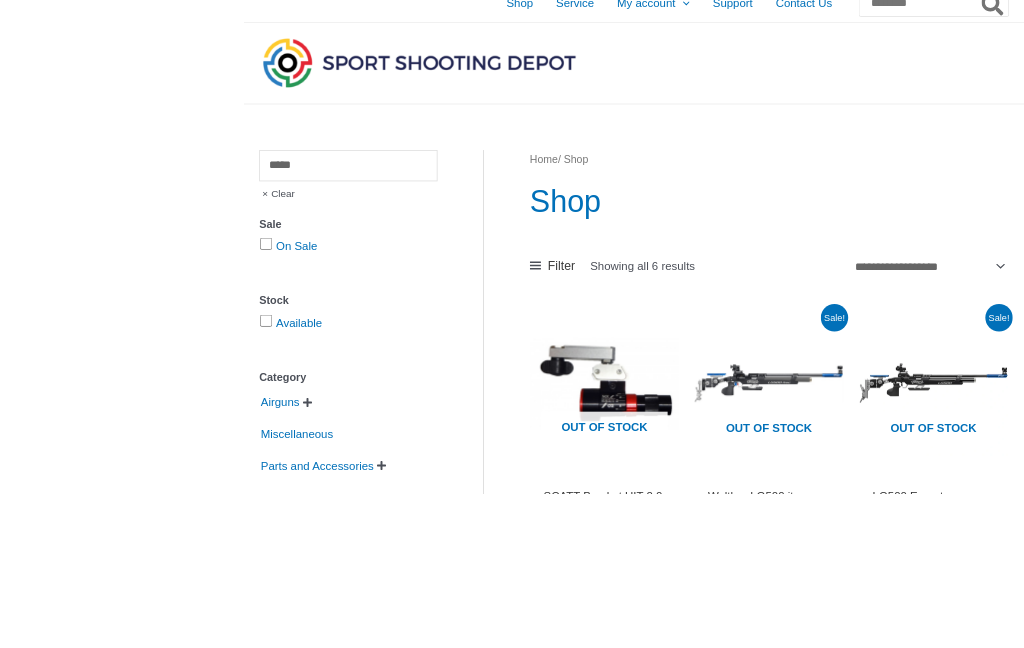 scroll, scrollTop: 205, scrollLeft: 0, axis: vertical 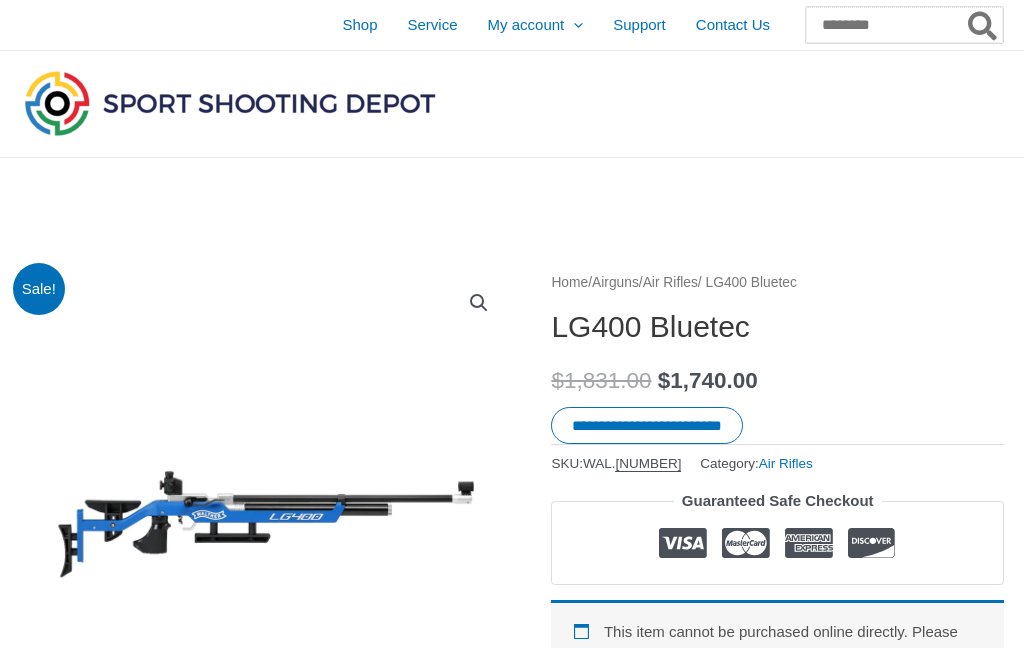 click on "Search for:" at bounding box center [904, 25] 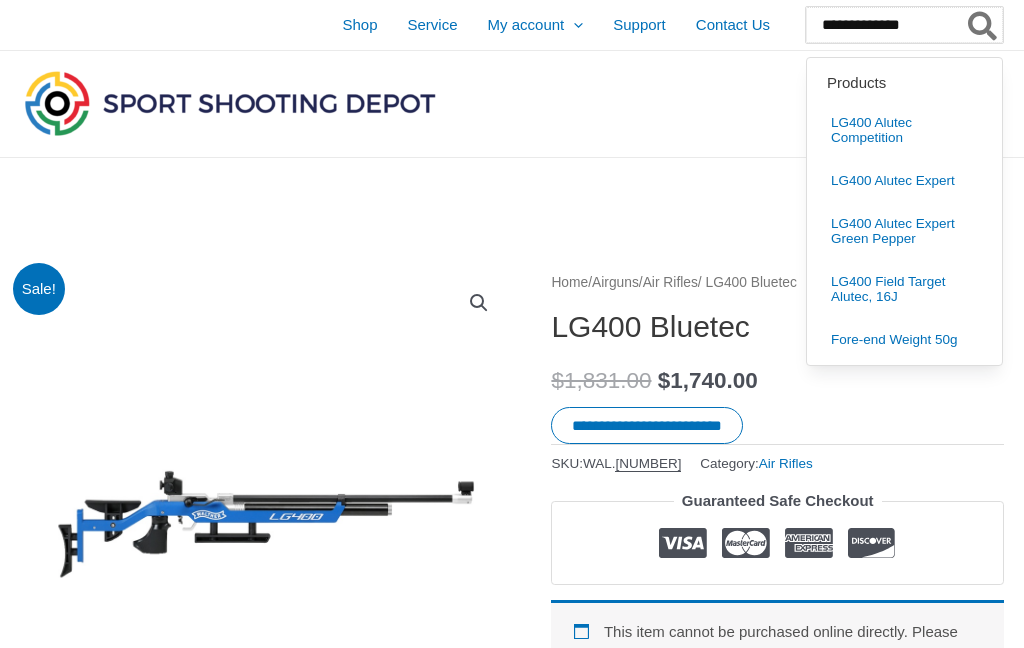 type on "**********" 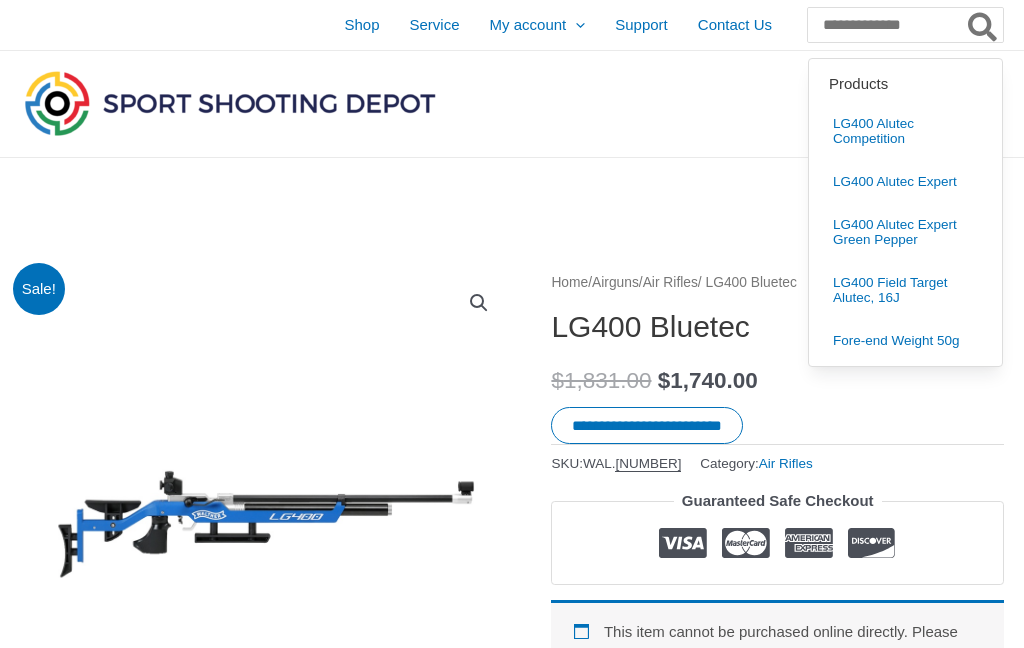 click on "LG400 Alutec Competition" at bounding box center [905, 131] 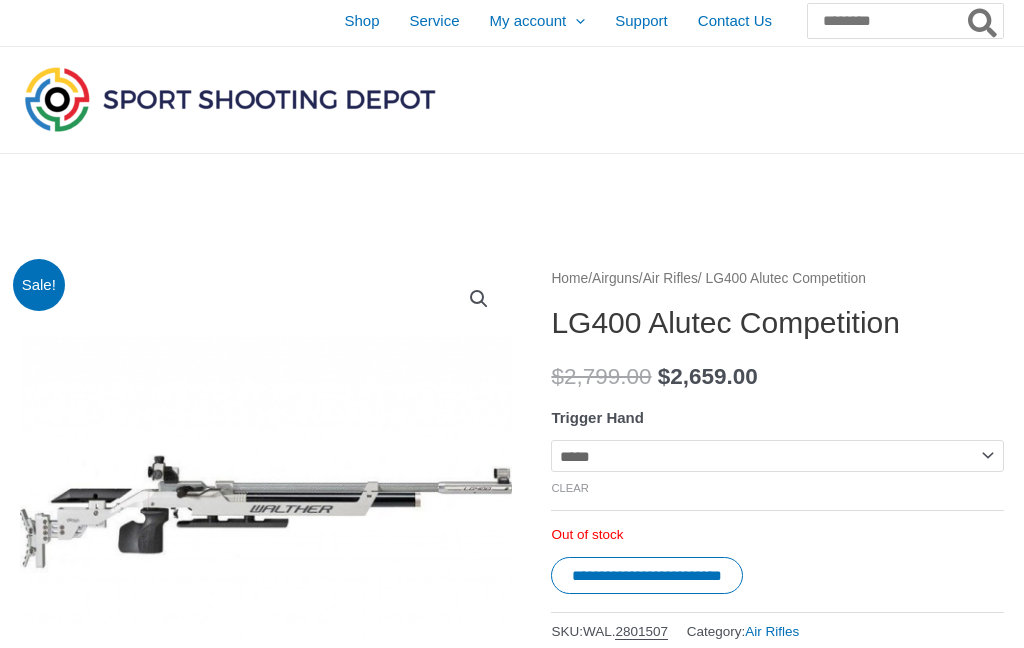 scroll, scrollTop: 0, scrollLeft: 0, axis: both 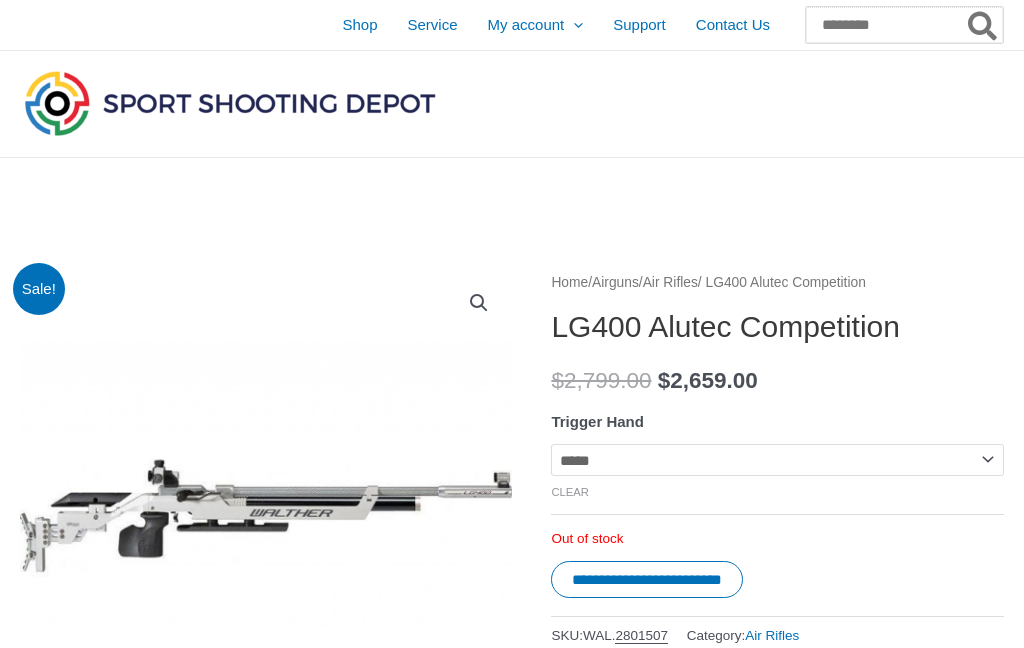 click on "Search for:" at bounding box center [904, 25] 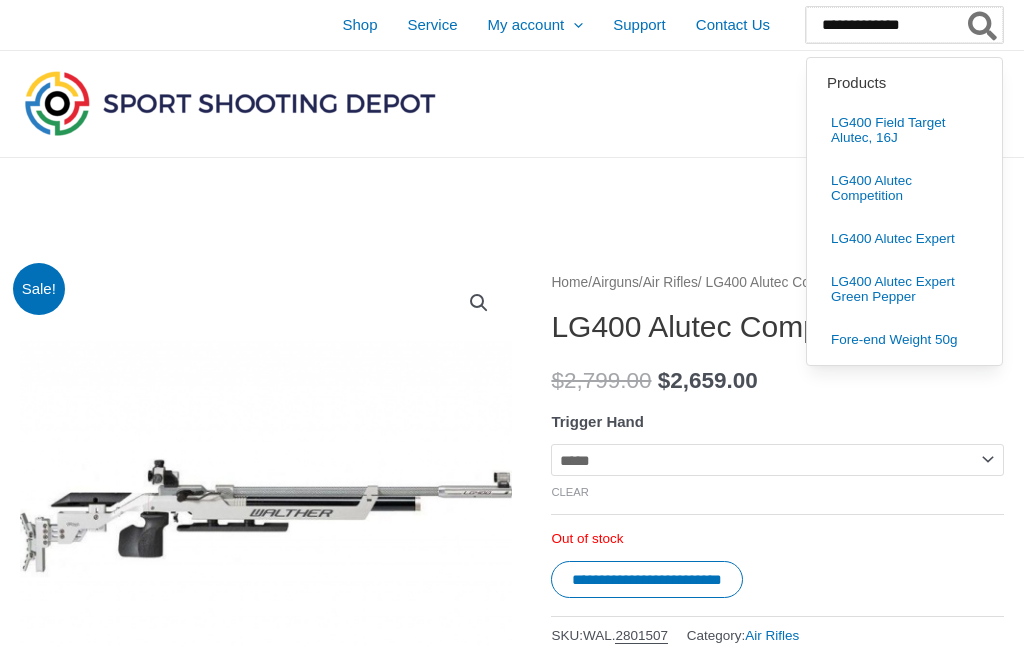 type on "**********" 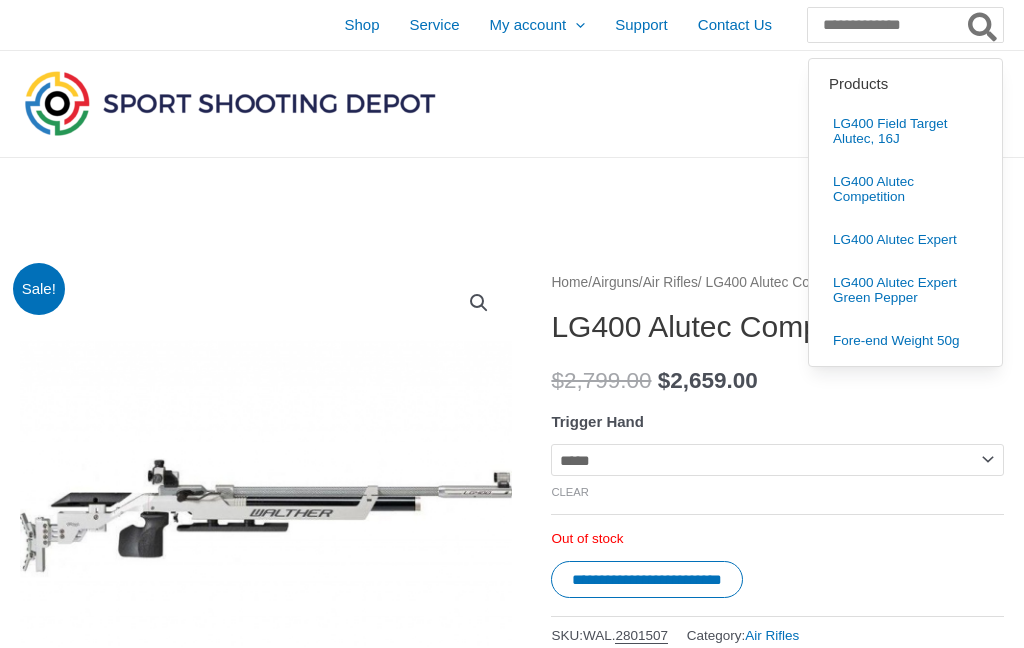 click on "LG400 Field Target Alutec, 16J" at bounding box center (905, 131) 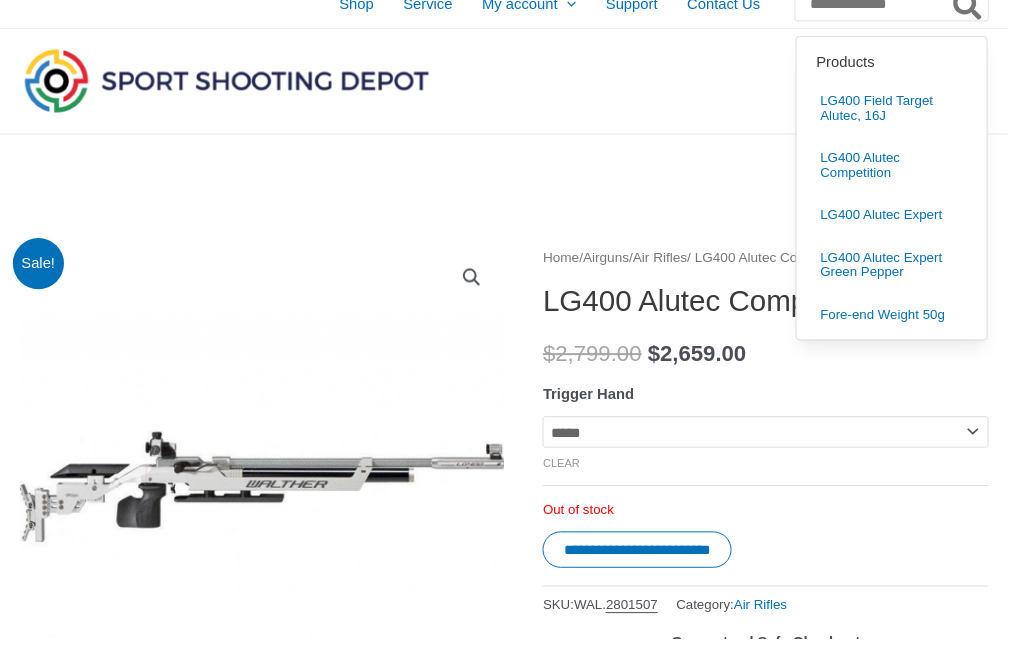 scroll, scrollTop: 0, scrollLeft: 0, axis: both 